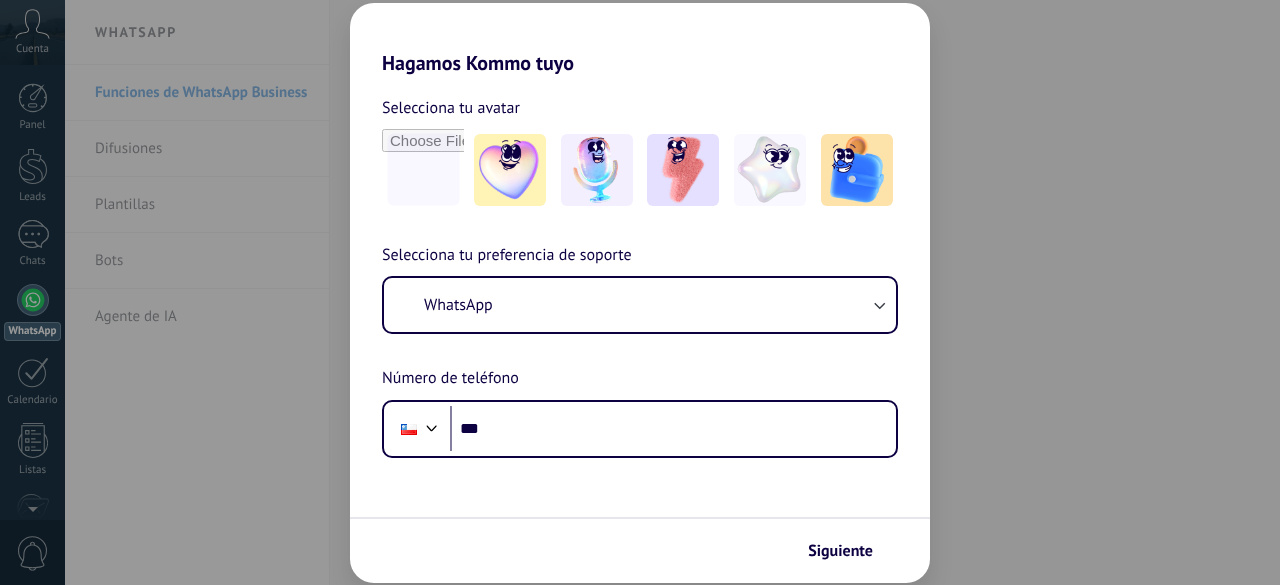 scroll, scrollTop: 0, scrollLeft: 0, axis: both 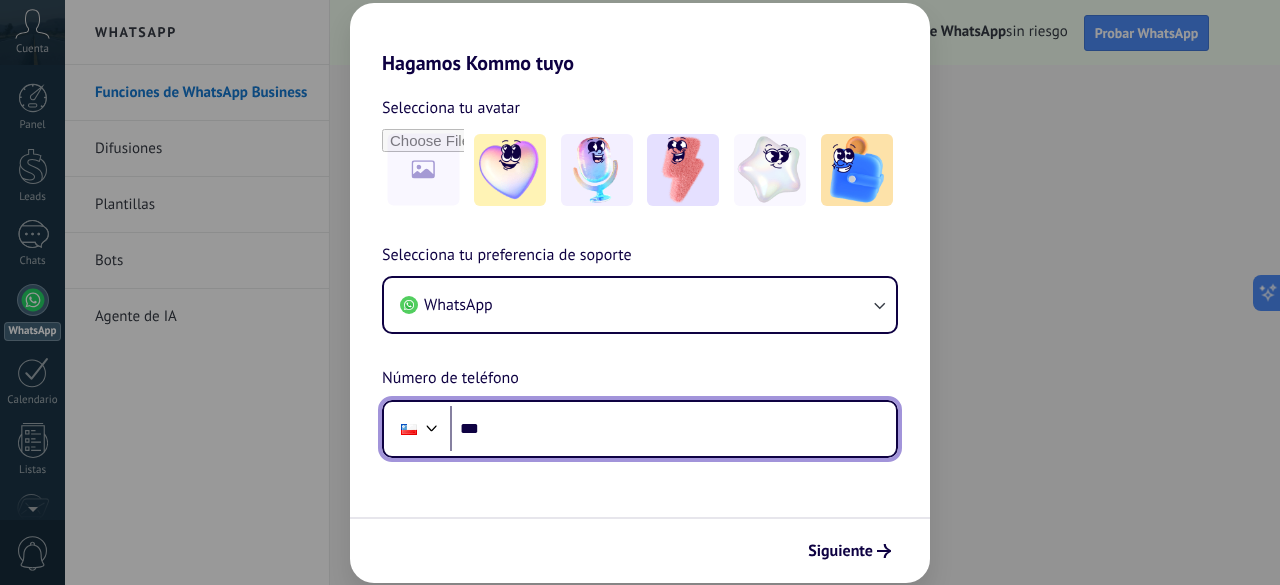 click on "***" at bounding box center (673, 429) 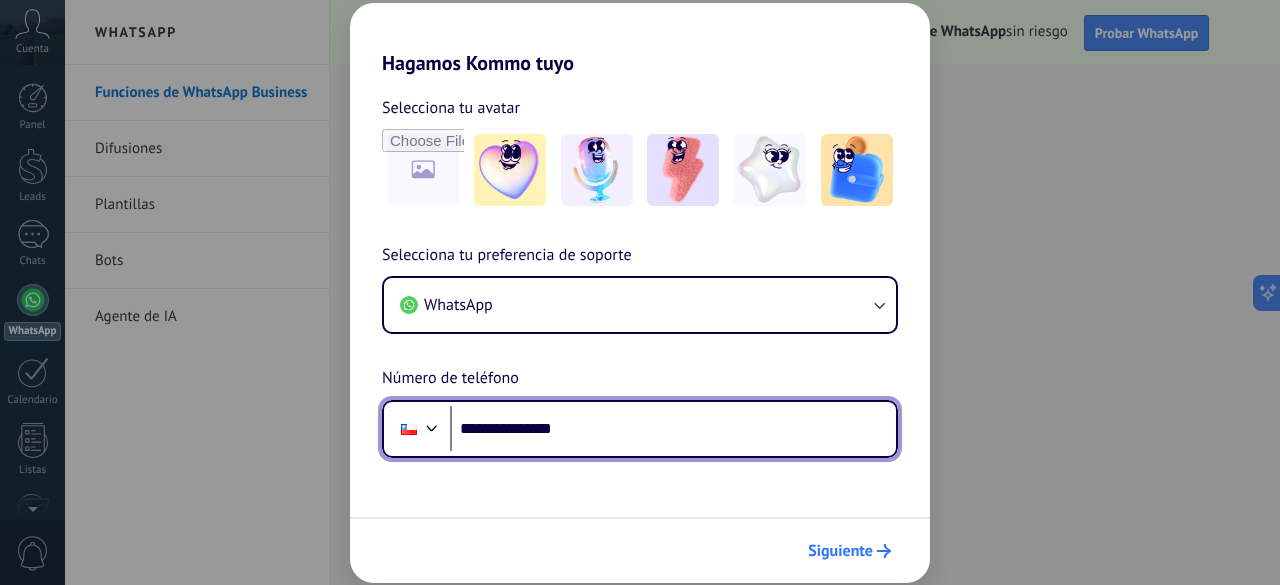 type on "**********" 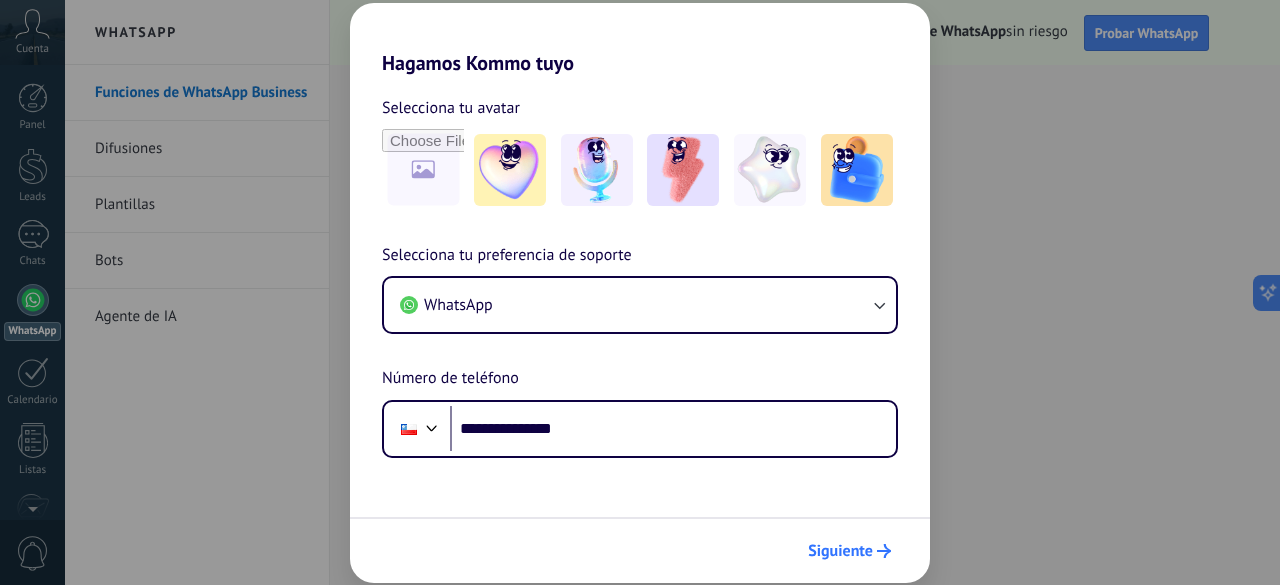 click on "Siguiente" at bounding box center (840, 551) 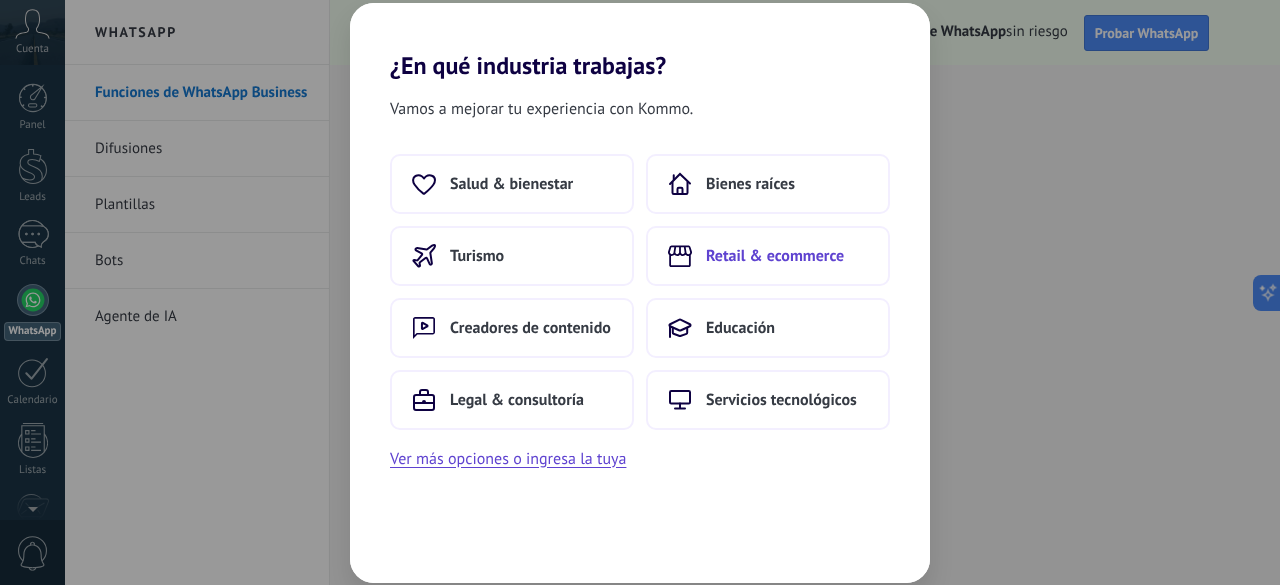 click on "Retail & ecommerce" at bounding box center (775, 256) 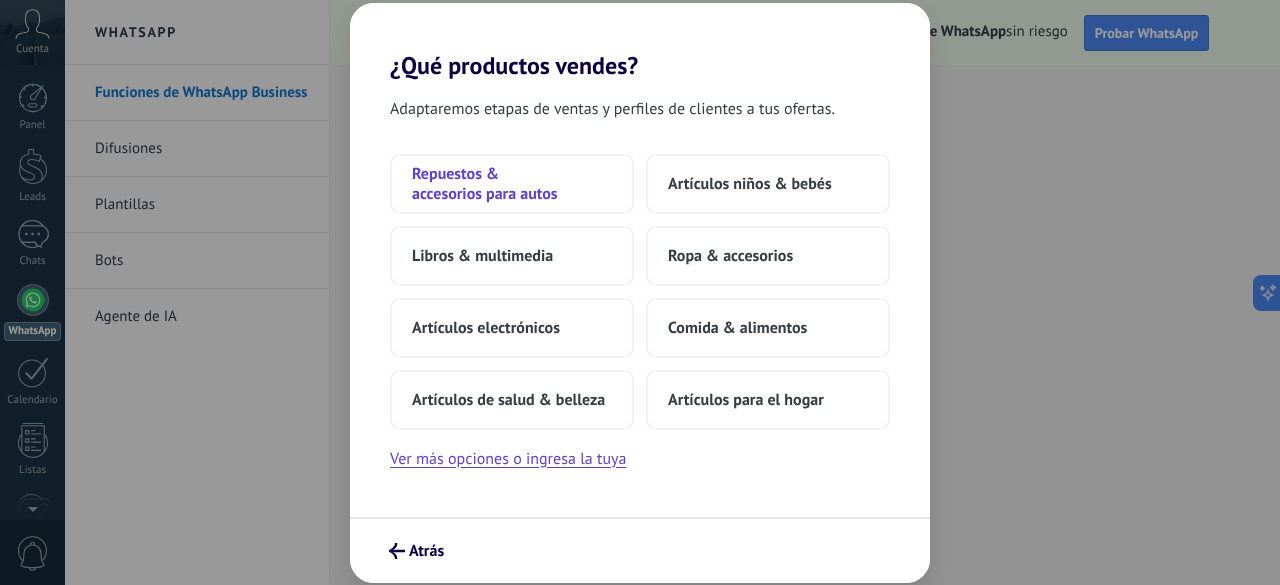 click on "Repuestos & accesorios para autos" at bounding box center (512, 184) 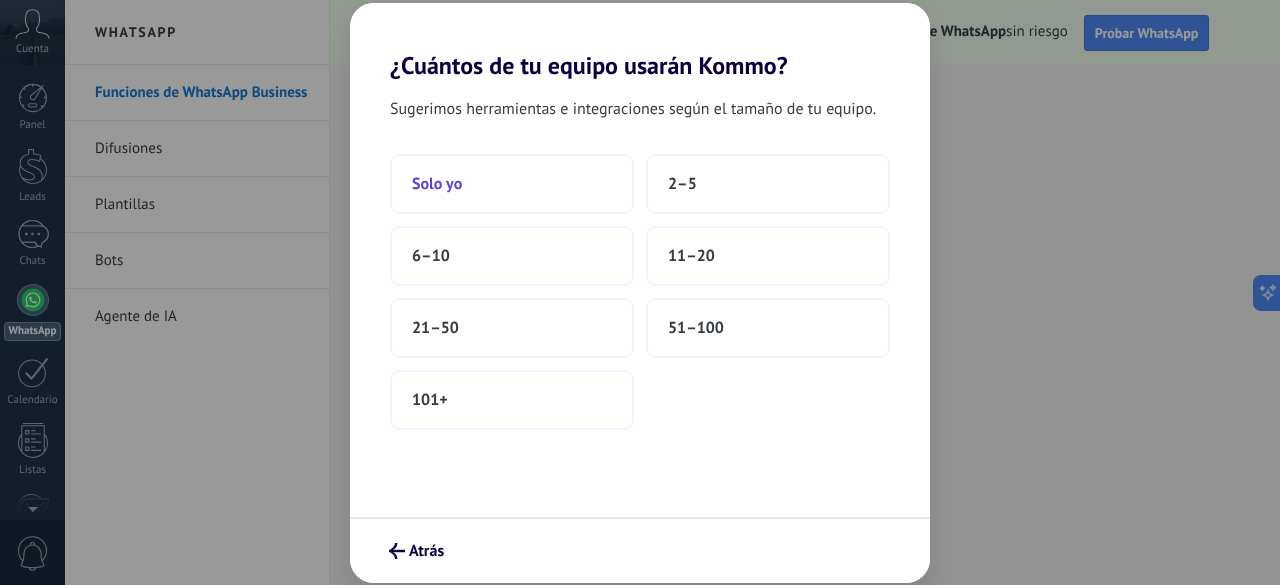click on "Solo yo" at bounding box center (512, 184) 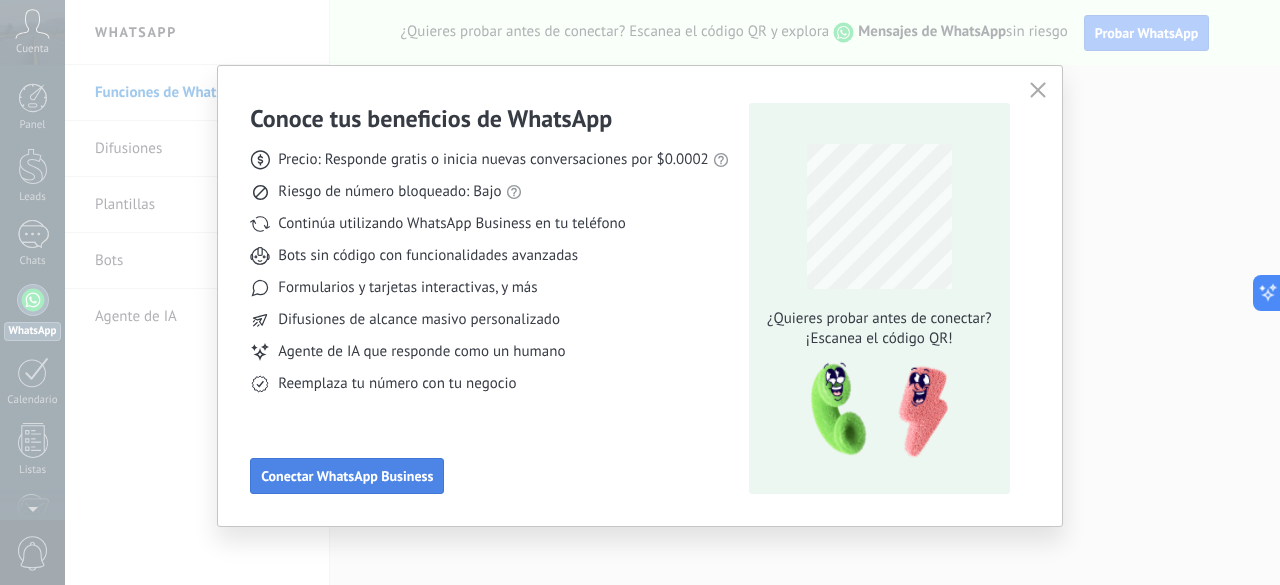 click on "Conectar WhatsApp Business" at bounding box center [347, 476] 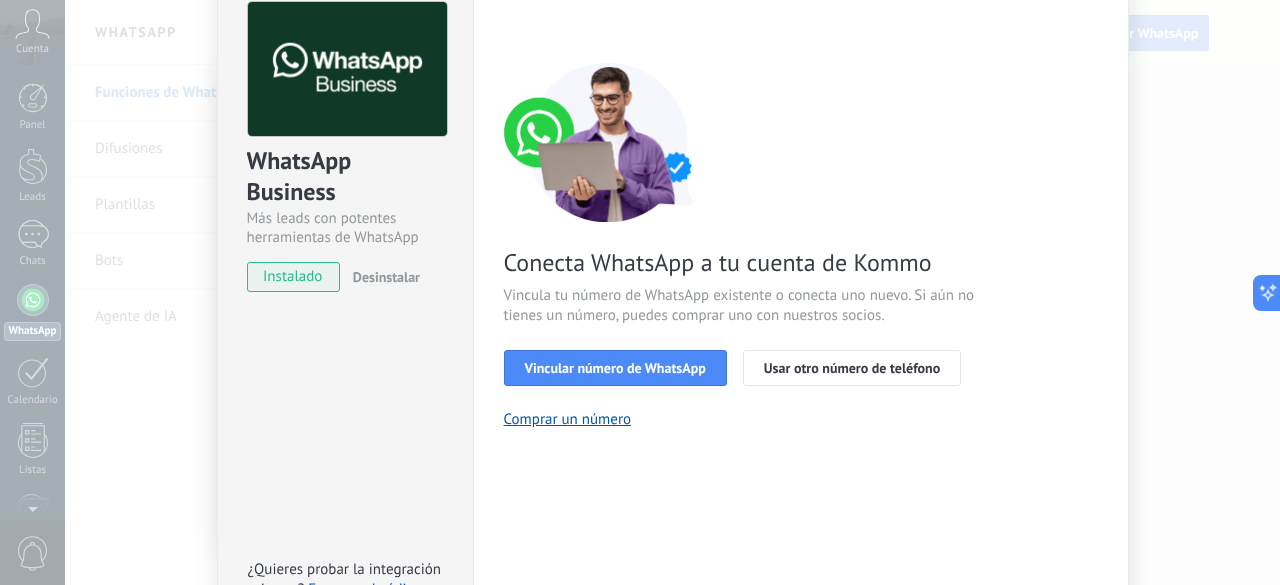 scroll, scrollTop: 0, scrollLeft: 0, axis: both 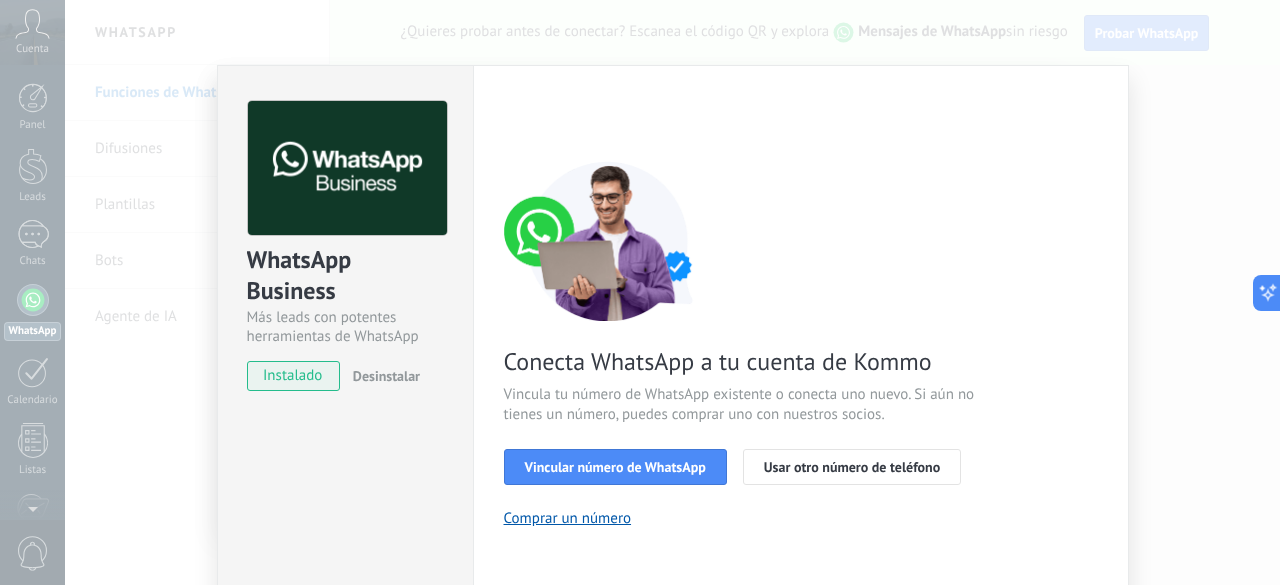 click on "WhatsApp Business Más leads con potentes herramientas de WhatsApp instalado Desinstalar ¿Quieres probar la integración primero?   Escanea el código QR   para ver cómo funciona. Configuraciones Autorizaciones This tab logs the users who have granted integration access to this account. If you want to to remove a user's ability to send requests to the account on behalf of this integration, you can revoke access. If access is revoked from all users, the integration will stop working. This app is installed, but no one has given it access yet. WhatsApp Cloud API más _:  Guardar < Volver 1 Seleccionar aplicación 2 Conectar Facebook  3 Finalizar configuración Conecta WhatsApp a tu cuenta de Kommo Vincula tu número de WhatsApp existente o conecta uno nuevo. Si aún no tienes un número, puedes comprar uno con nuestros socios. Vincular número de WhatsApp Usar otro número de teléfono Comprar un número ¿Necesitas ayuda?" at bounding box center [672, 292] 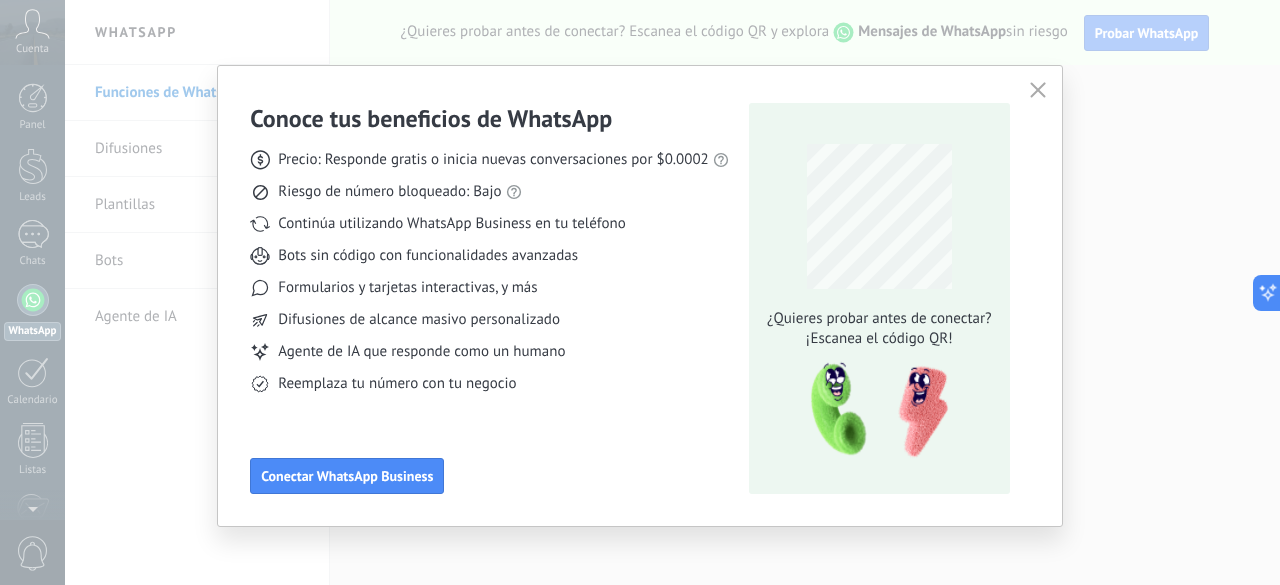 click 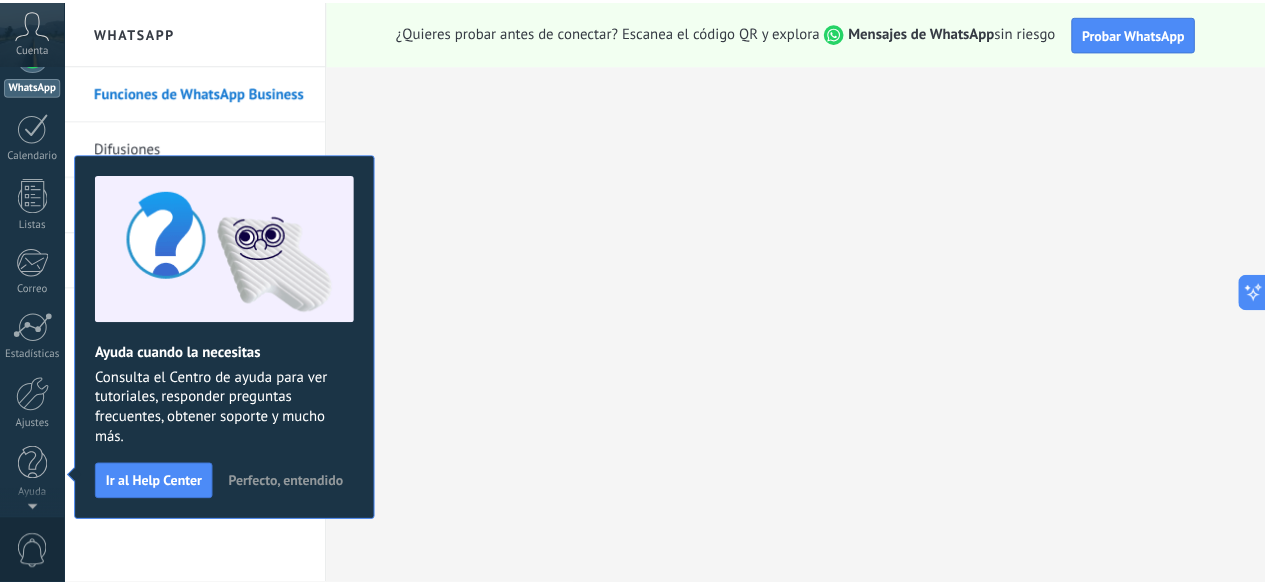 scroll, scrollTop: 0, scrollLeft: 0, axis: both 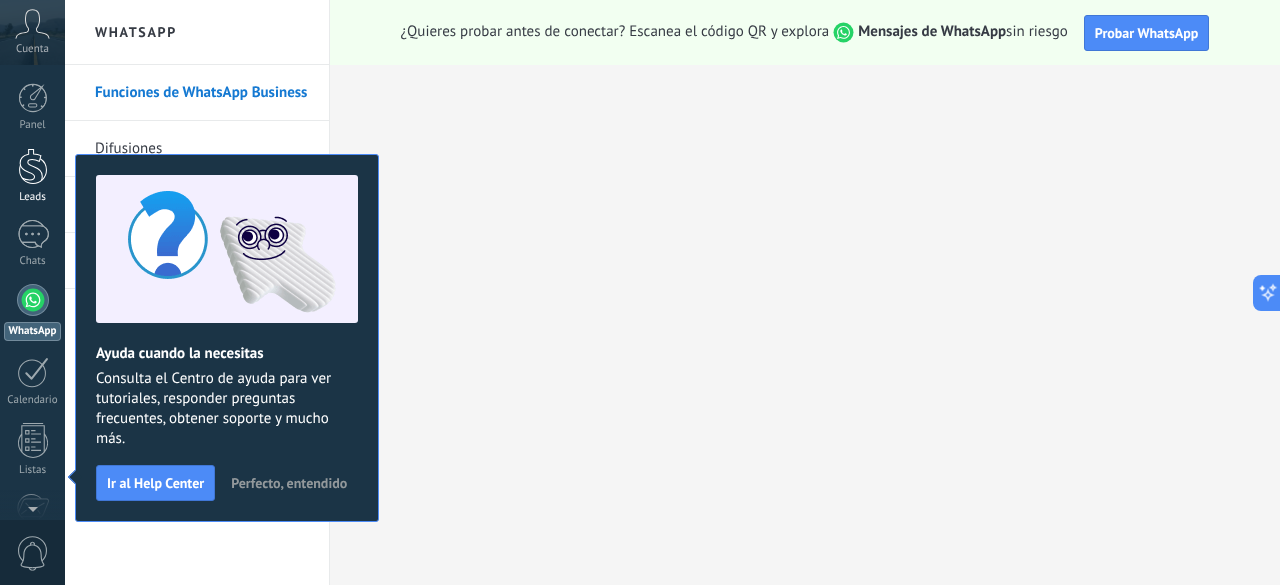click at bounding box center (33, 166) 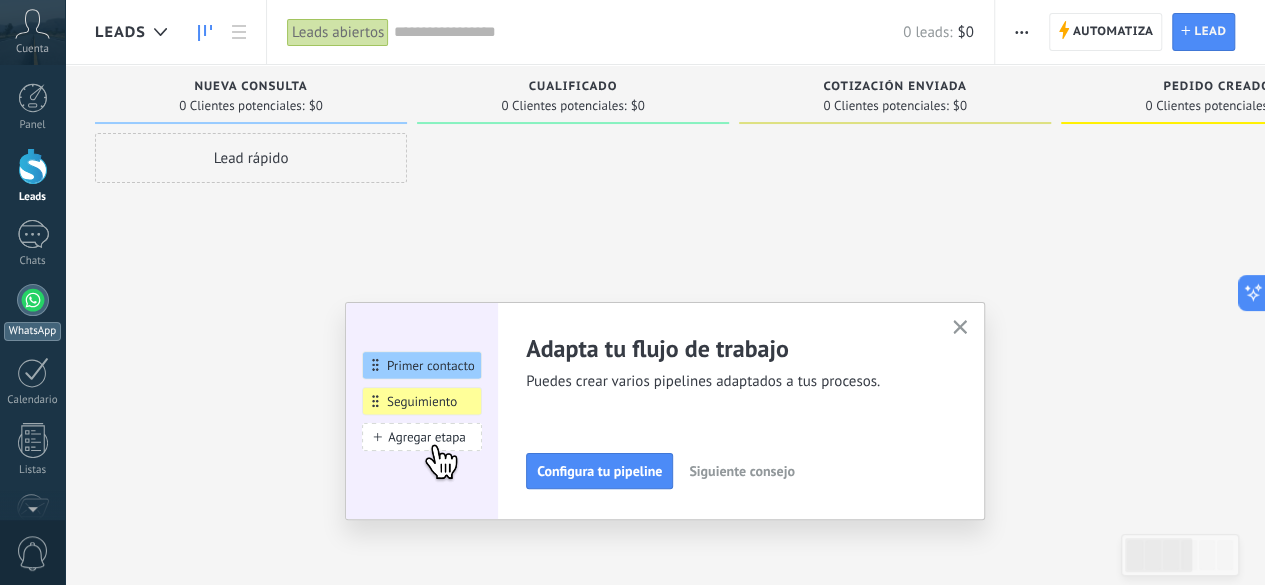 click at bounding box center [33, 300] 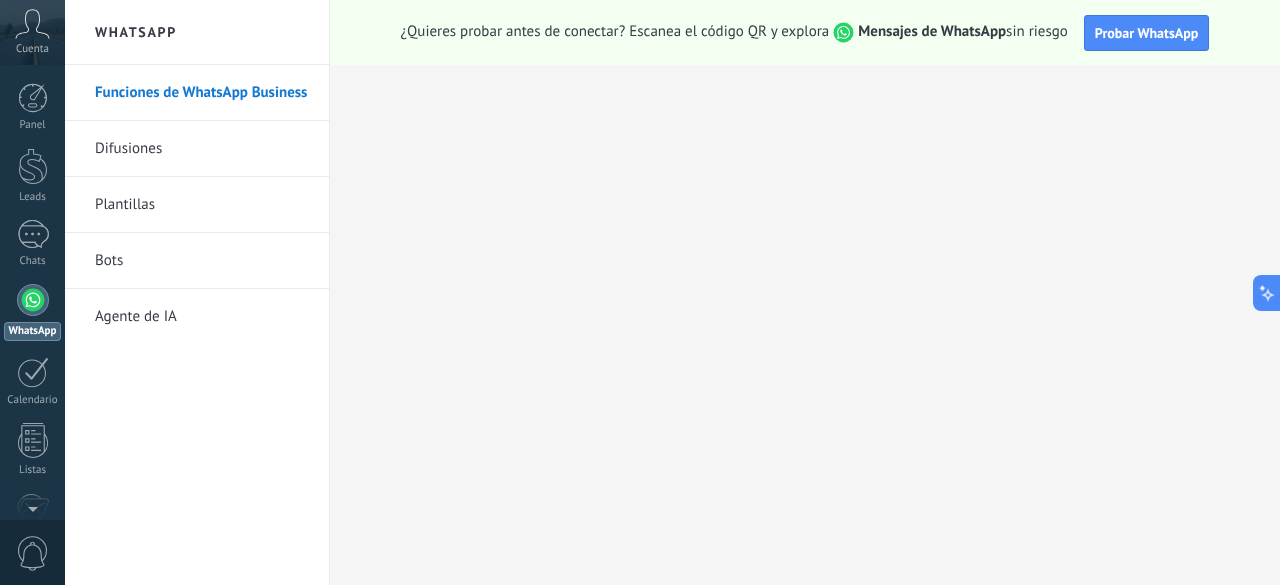 click on "Plantillas" at bounding box center (202, 205) 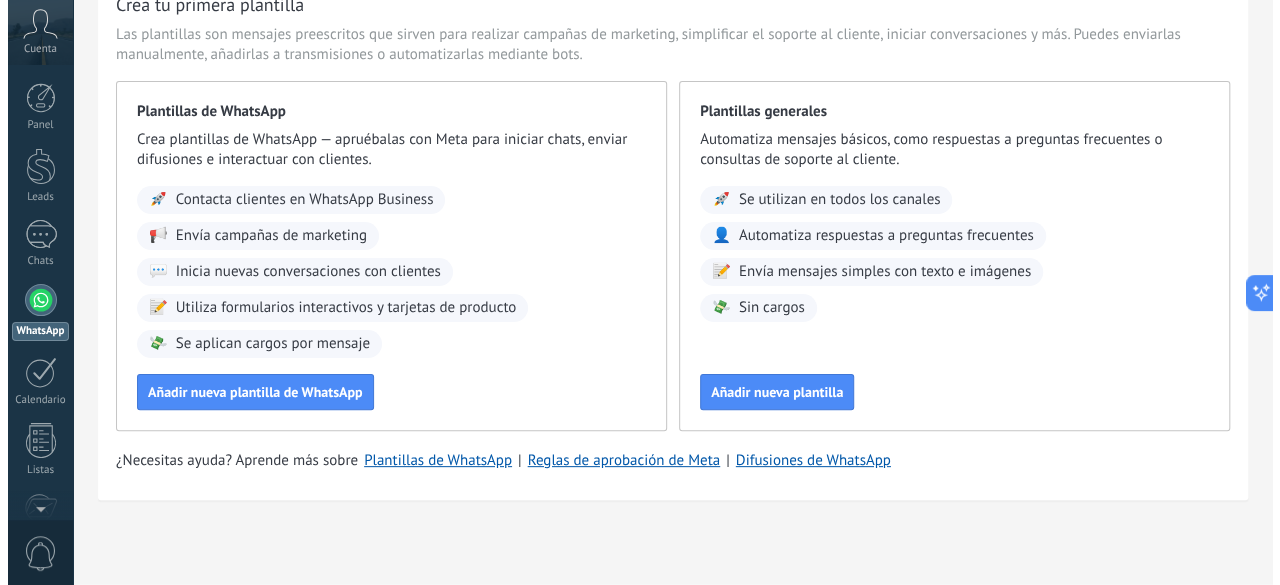 scroll, scrollTop: 109, scrollLeft: 0, axis: vertical 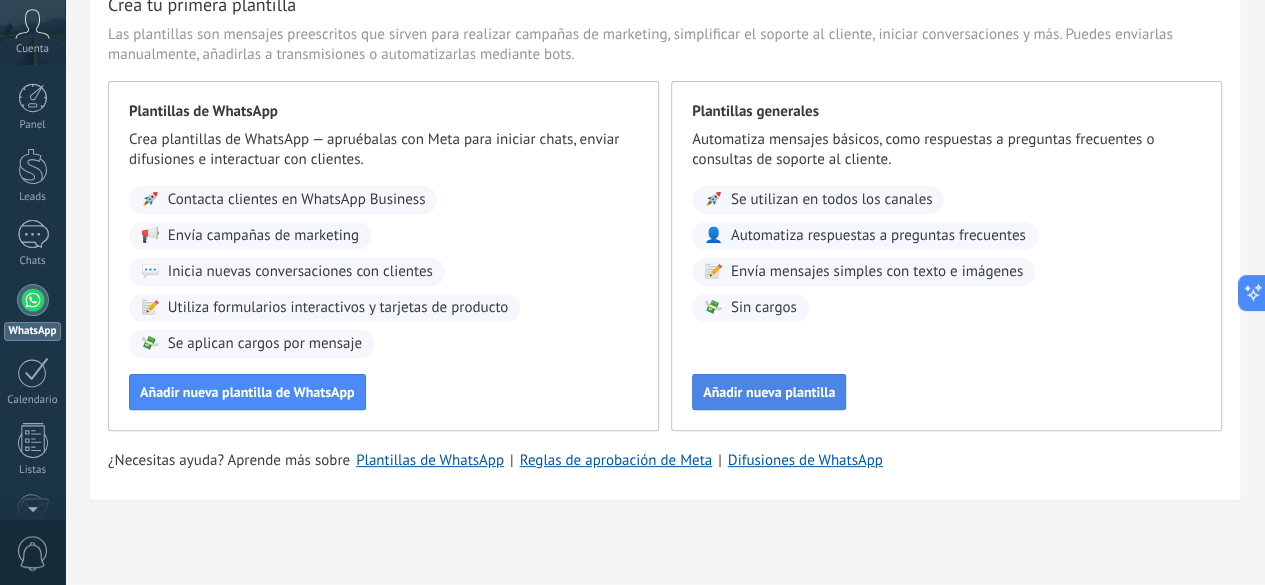 click on "Añadir nueva plantilla" at bounding box center [769, 392] 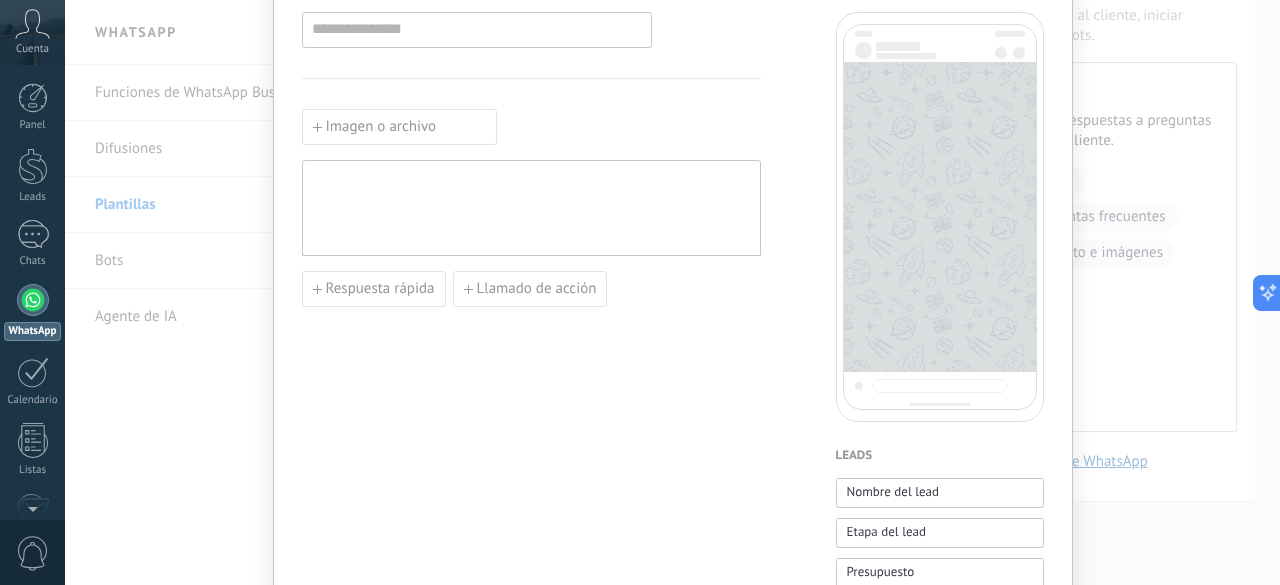 scroll, scrollTop: 0, scrollLeft: 0, axis: both 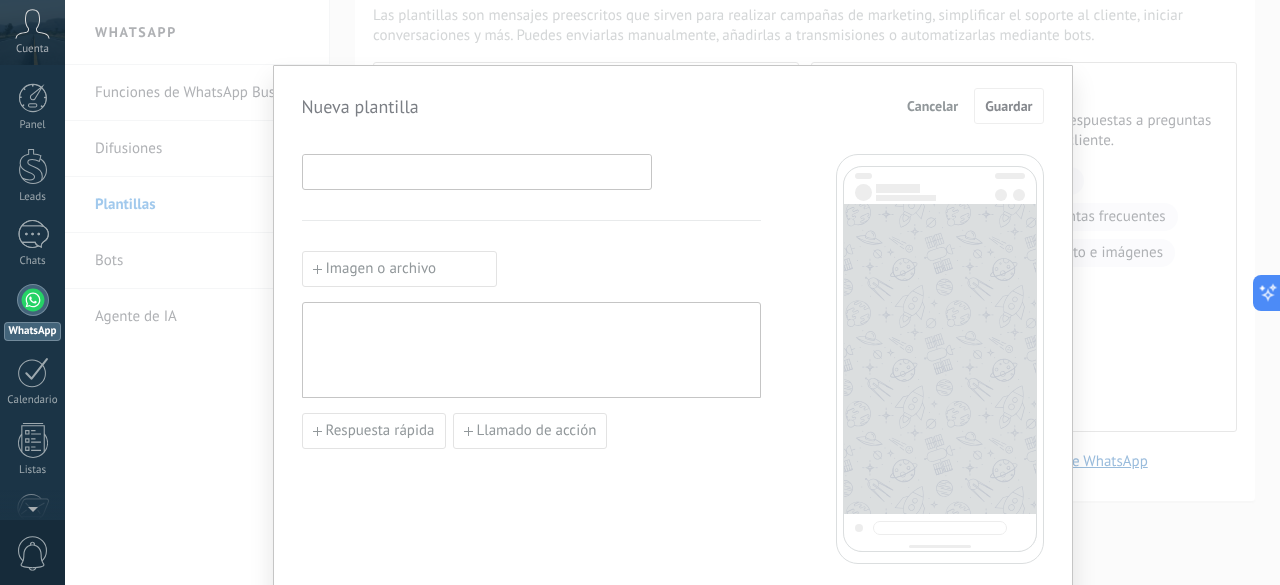 click at bounding box center (477, 171) 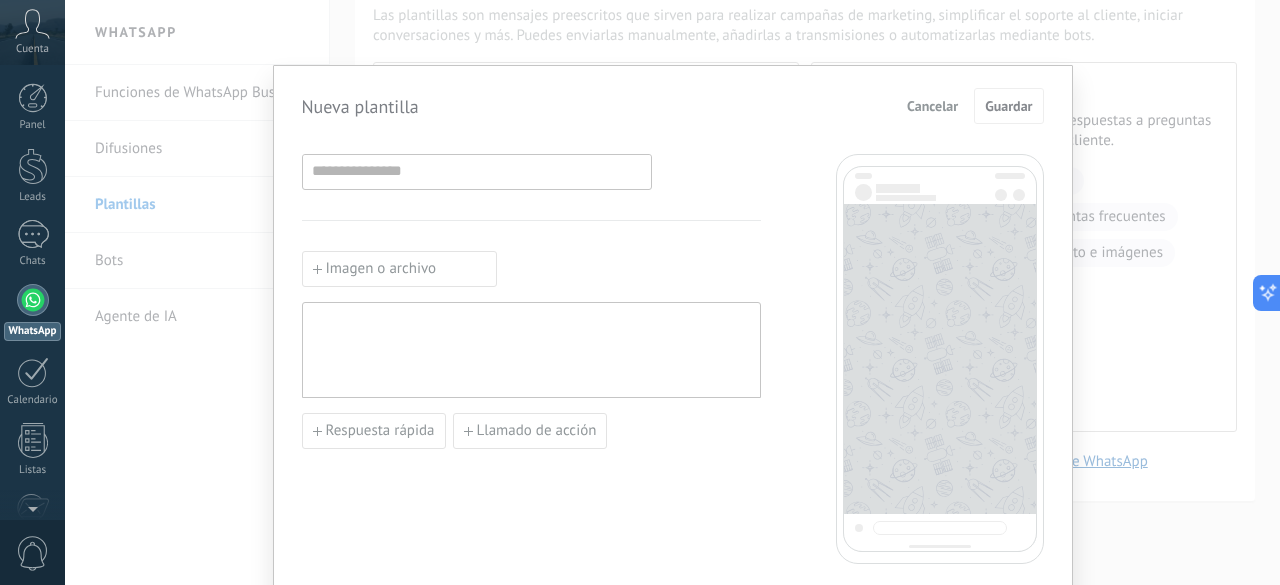 click on "Imagen o archivo" at bounding box center (399, 269) 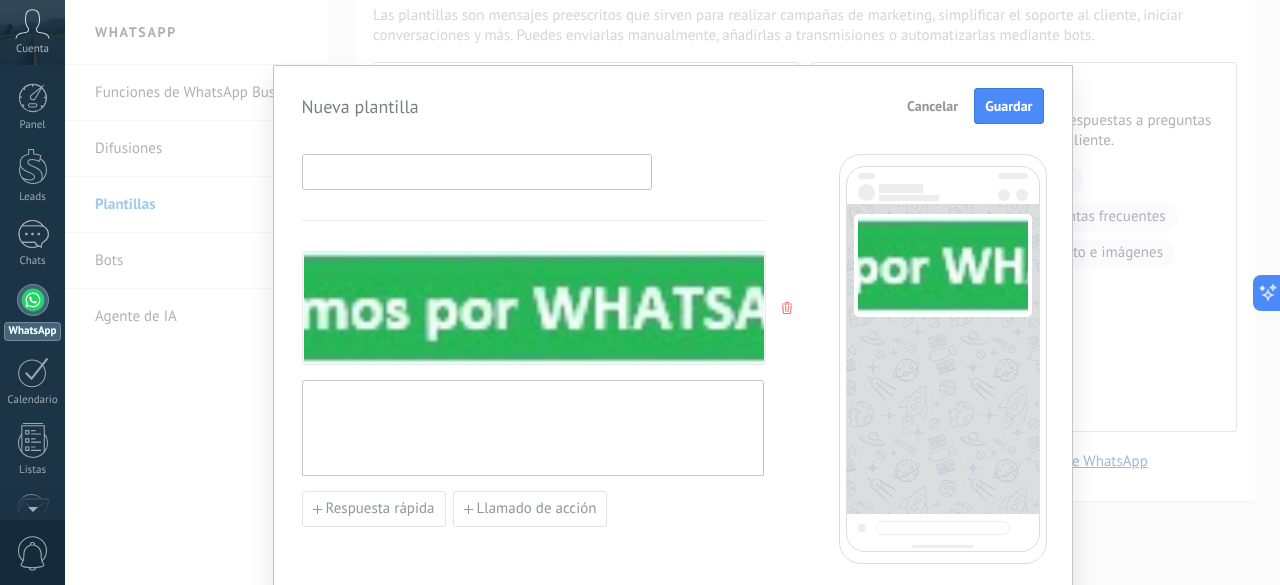 click at bounding box center (477, 171) 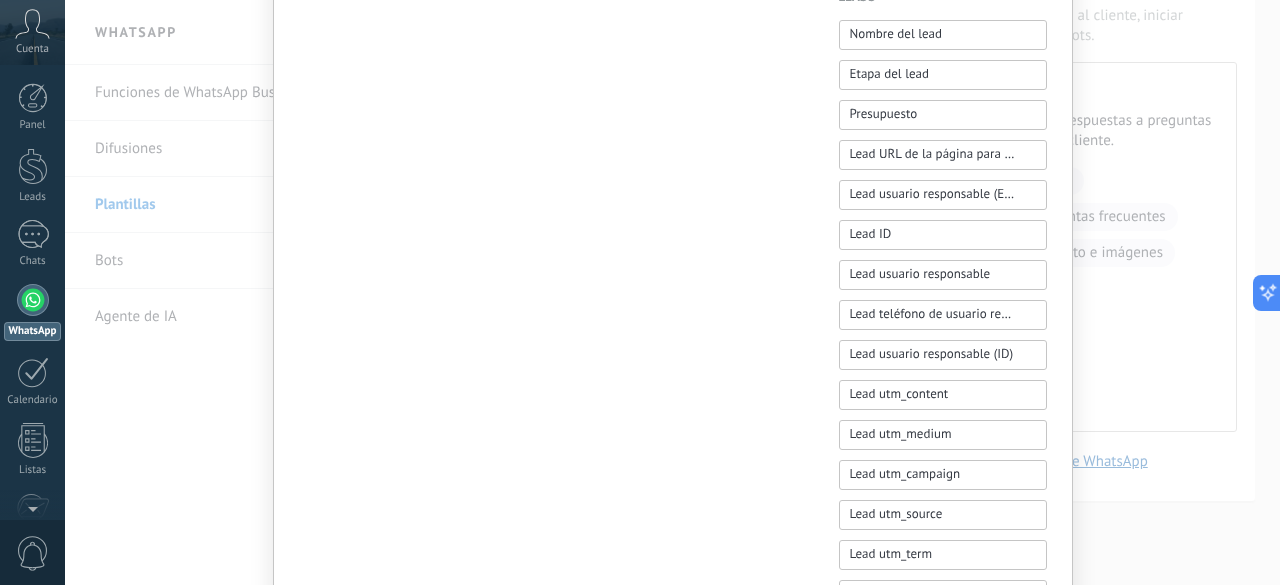 scroll, scrollTop: 400, scrollLeft: 0, axis: vertical 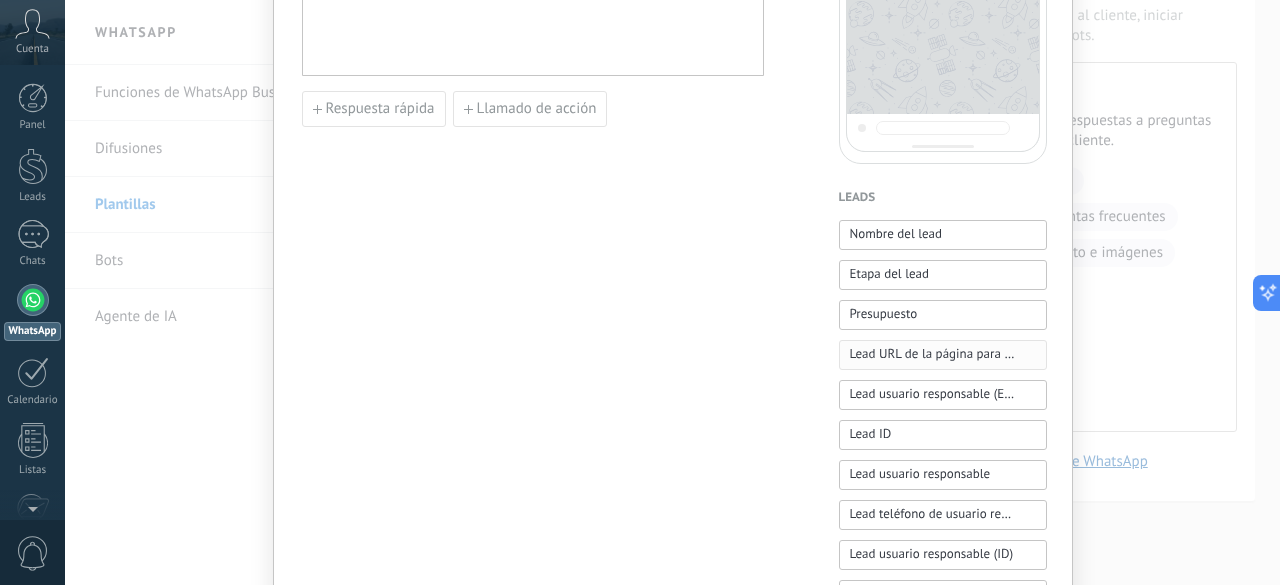 click on "Lead URL de la página para compartir con los clientes" at bounding box center (932, 354) 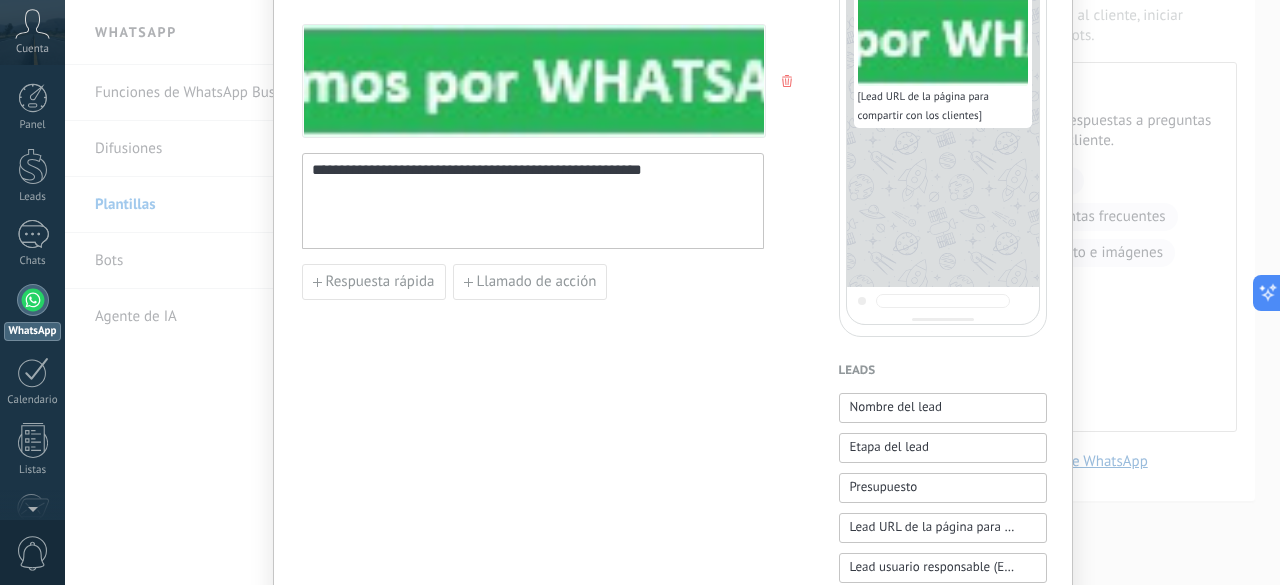 scroll, scrollTop: 100, scrollLeft: 0, axis: vertical 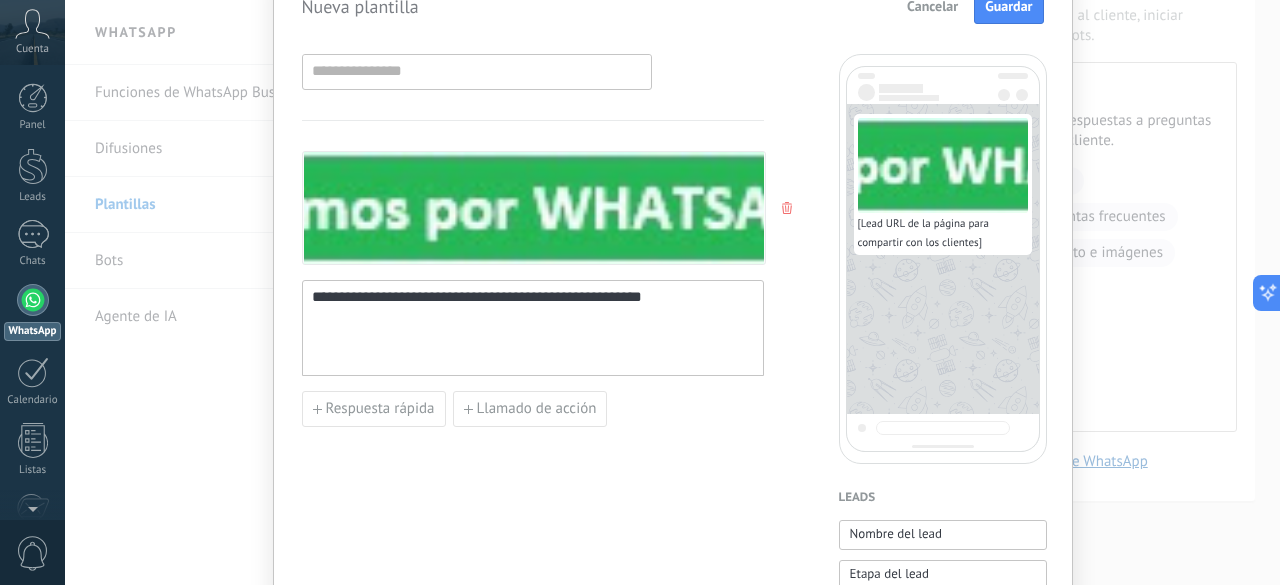 drag, startPoint x: 690, startPoint y: 292, endPoint x: 202, endPoint y: 298, distance: 488.0369 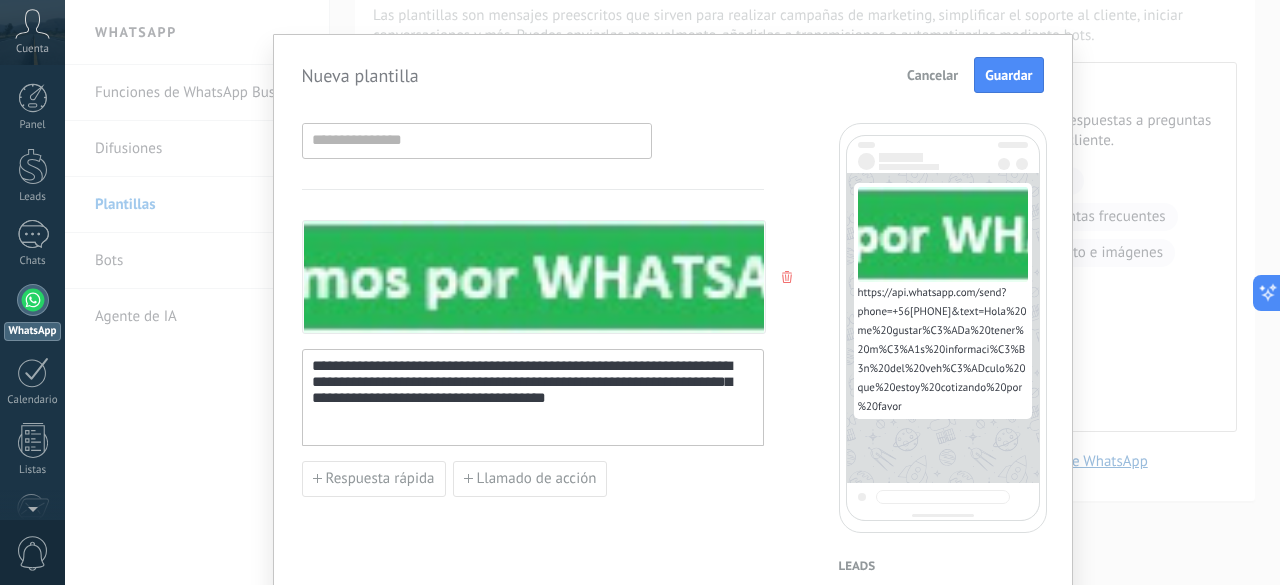 scroll, scrollTop: 0, scrollLeft: 0, axis: both 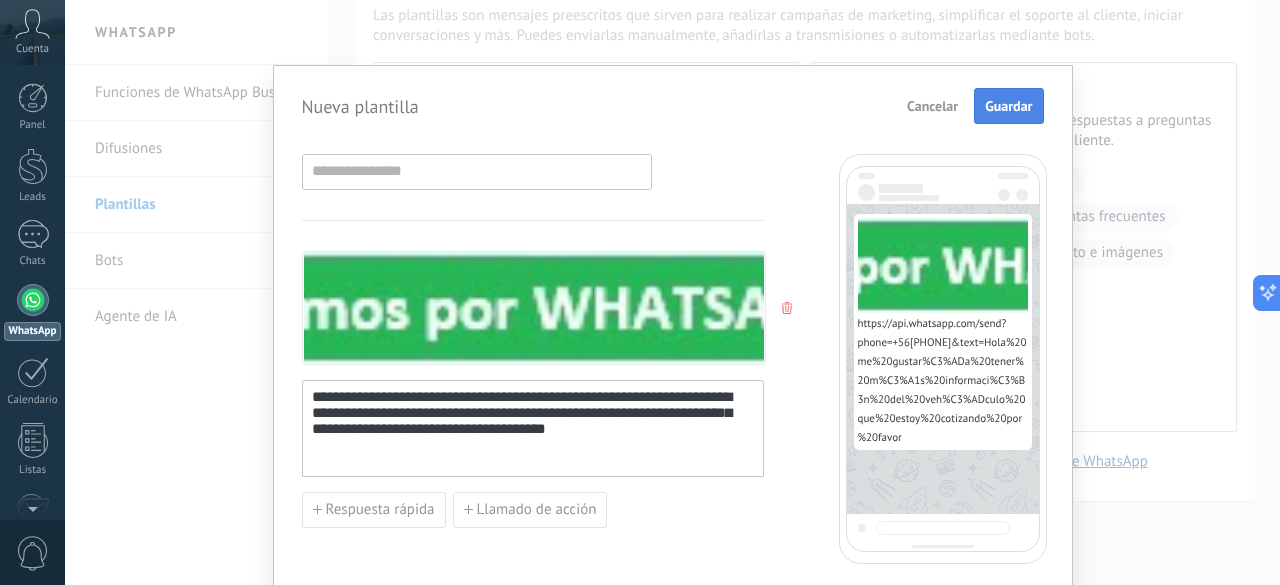 click on "Guardar" at bounding box center (1008, 106) 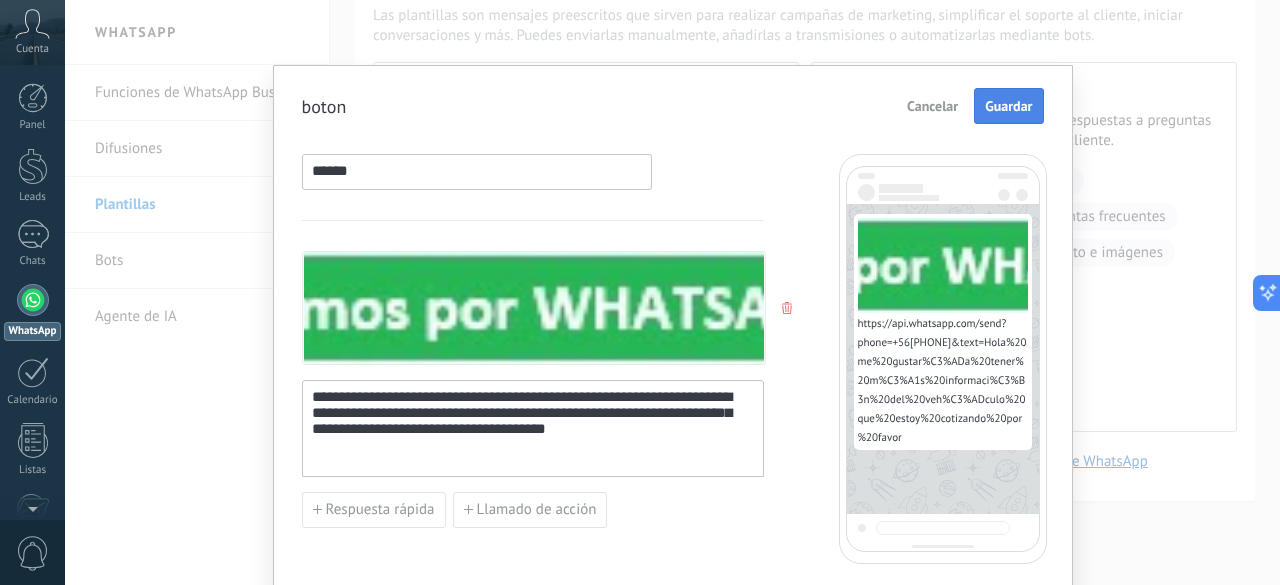 type on "*****" 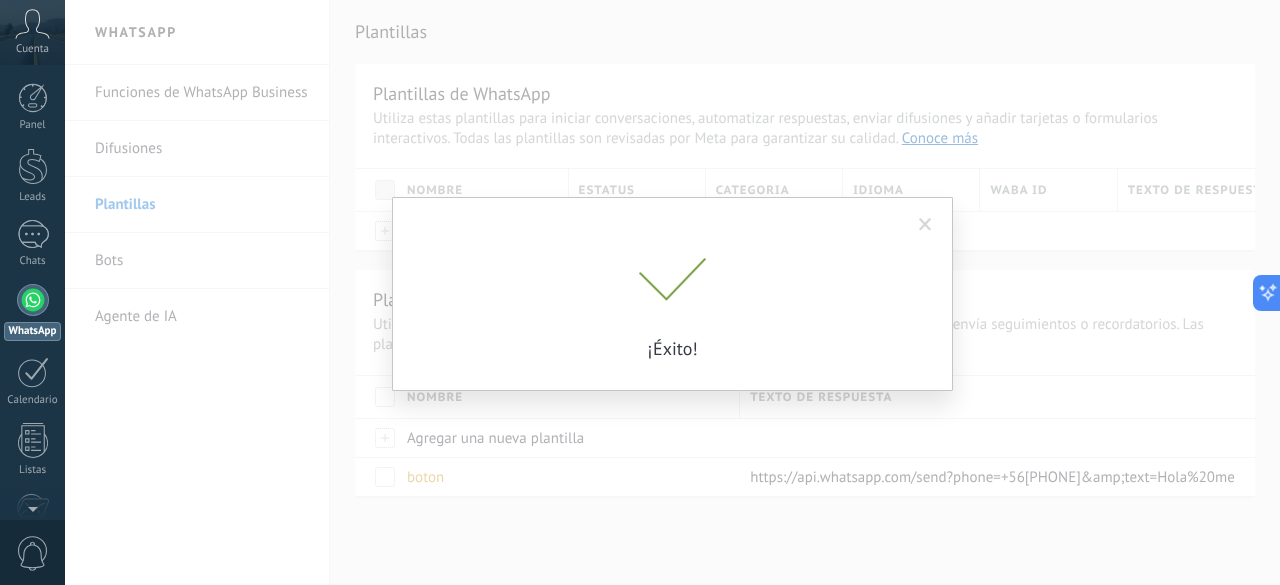 scroll, scrollTop: 0, scrollLeft: 0, axis: both 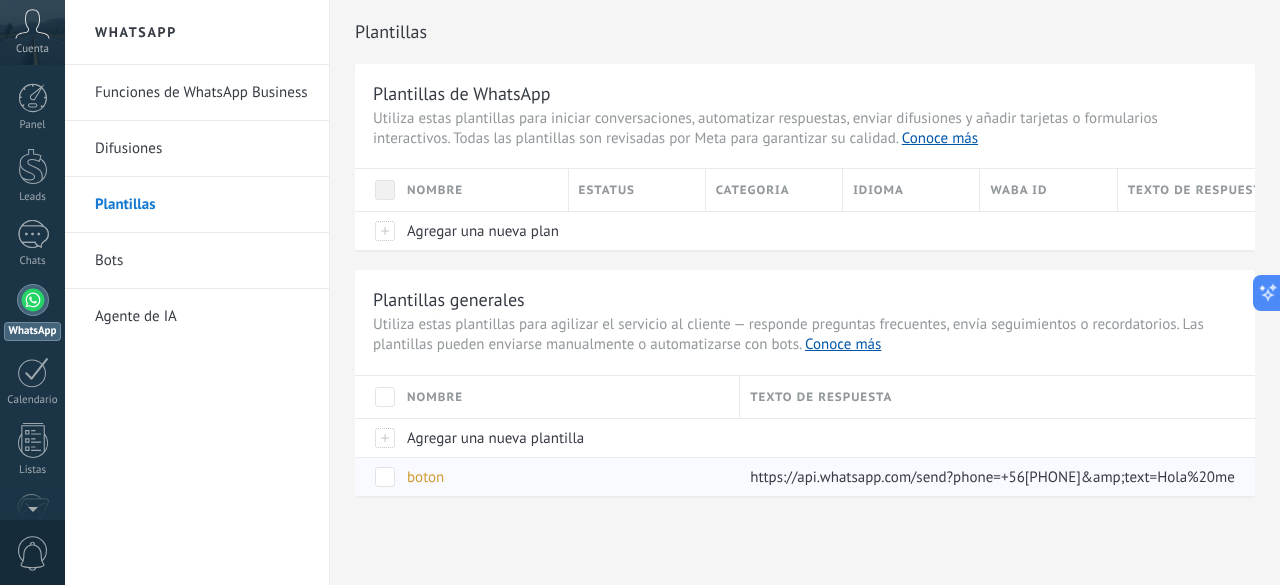 click on "boton" at bounding box center (425, 477) 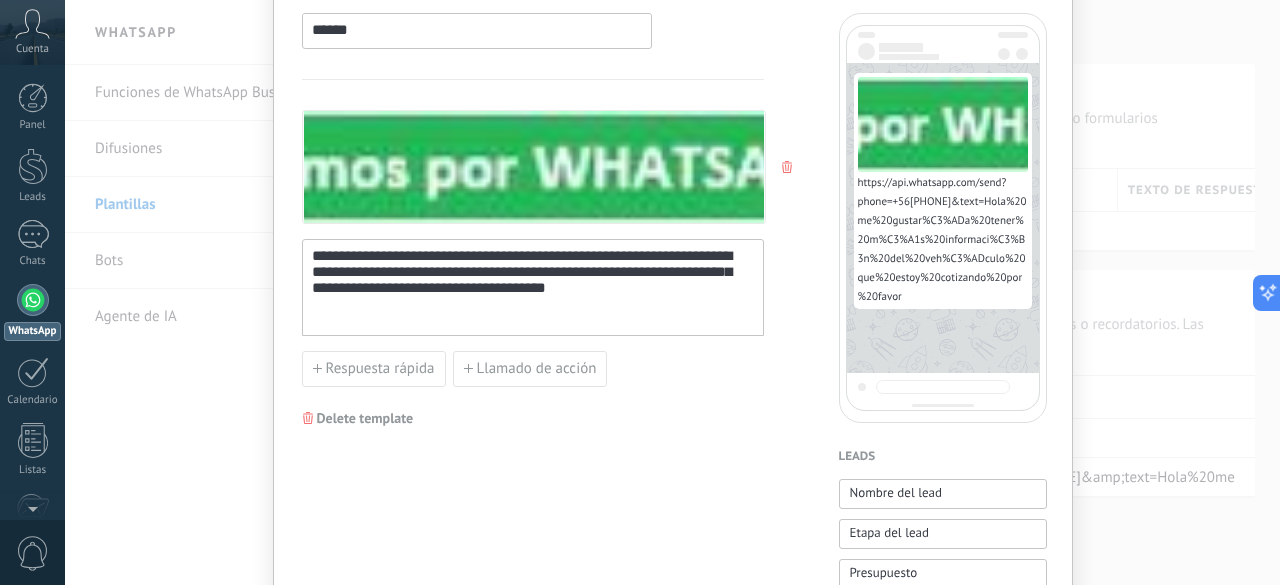 scroll, scrollTop: 0, scrollLeft: 0, axis: both 